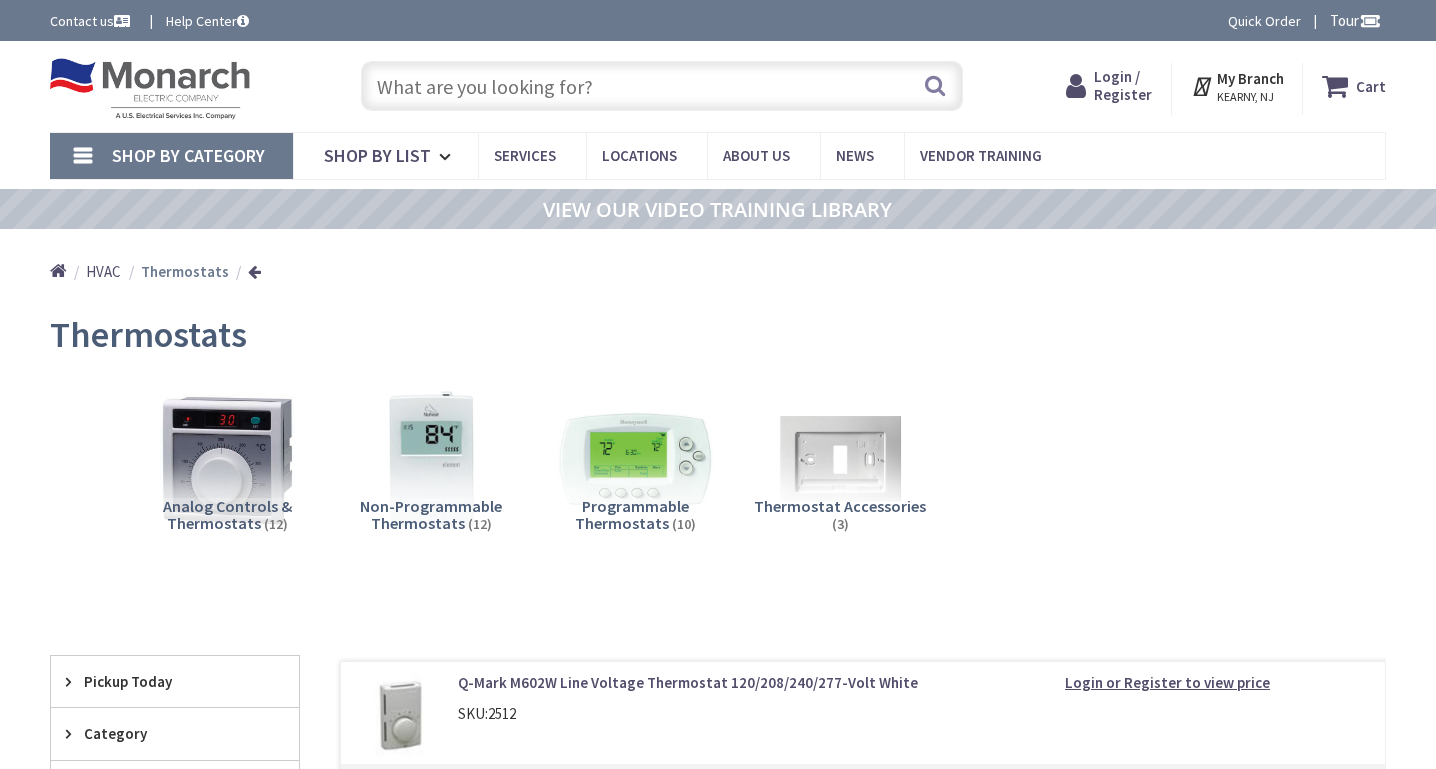 scroll, scrollTop: 0, scrollLeft: 0, axis: both 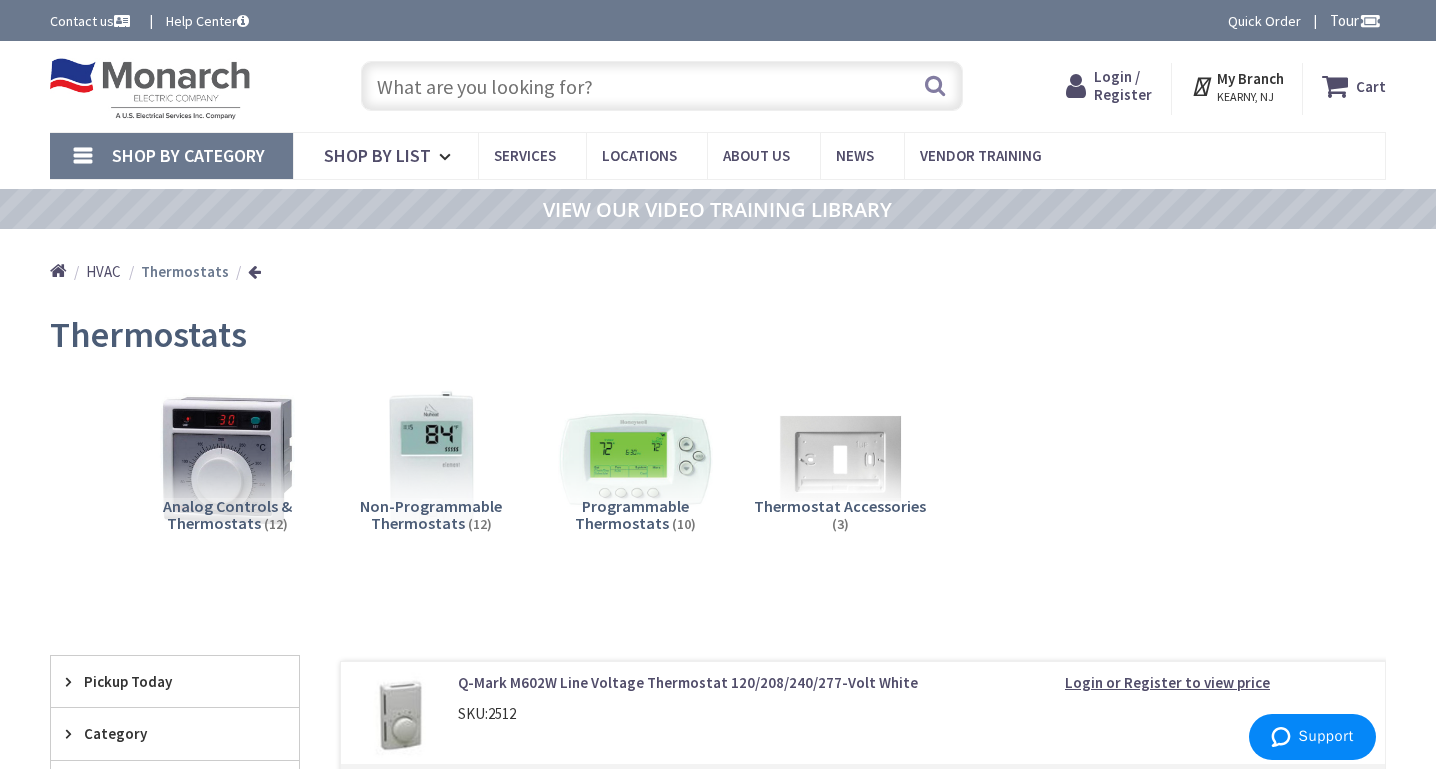 click at bounding box center (662, 86) 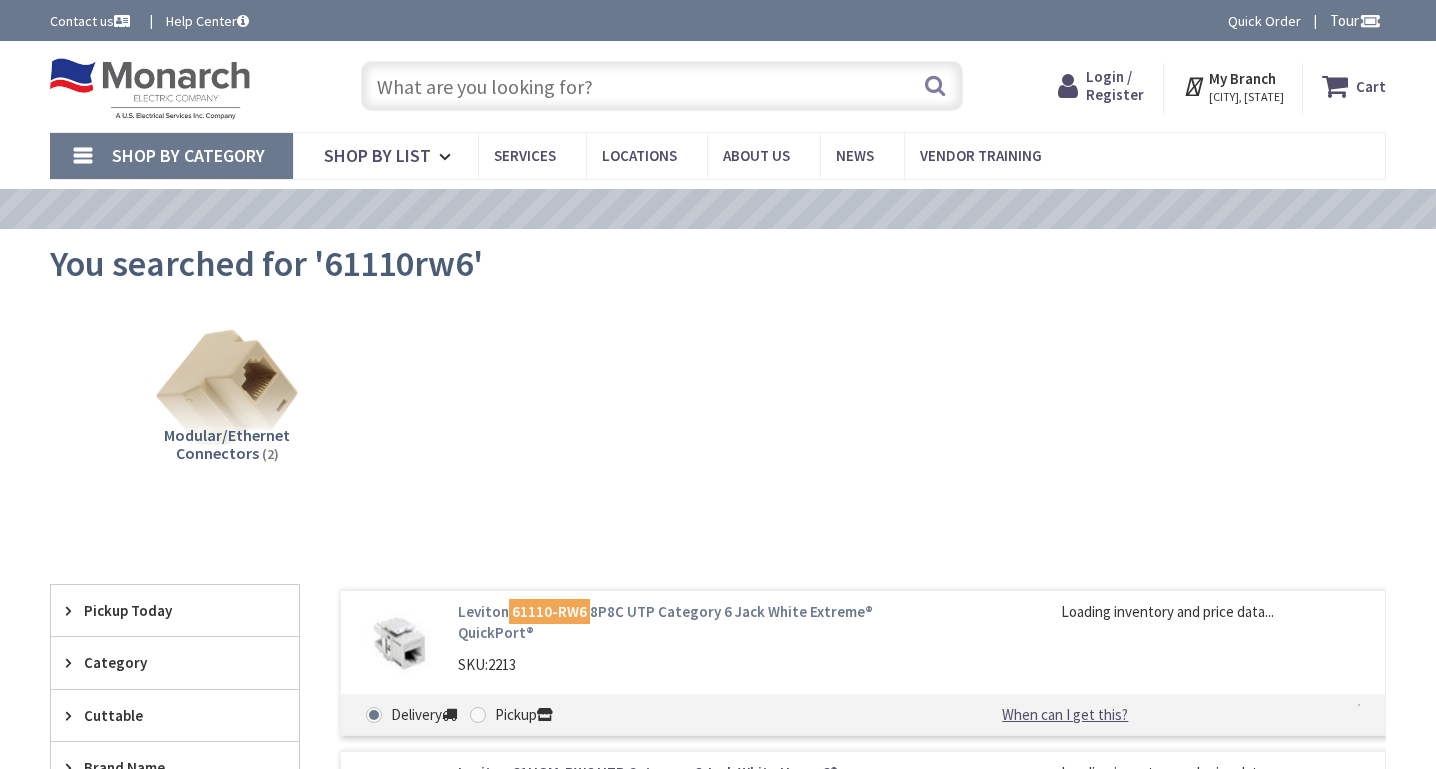 scroll, scrollTop: 0, scrollLeft: 0, axis: both 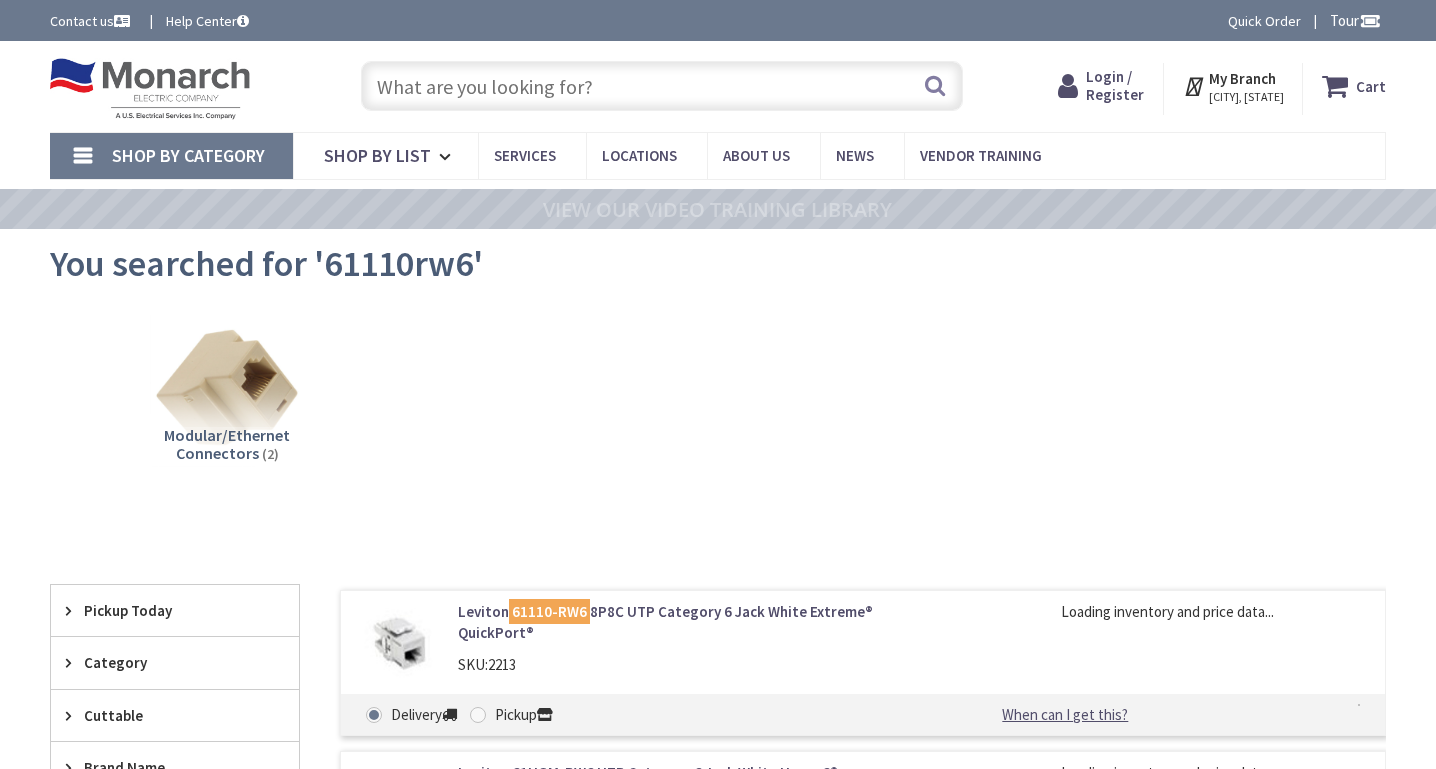 click on "[SKU]" at bounding box center [549, 611] 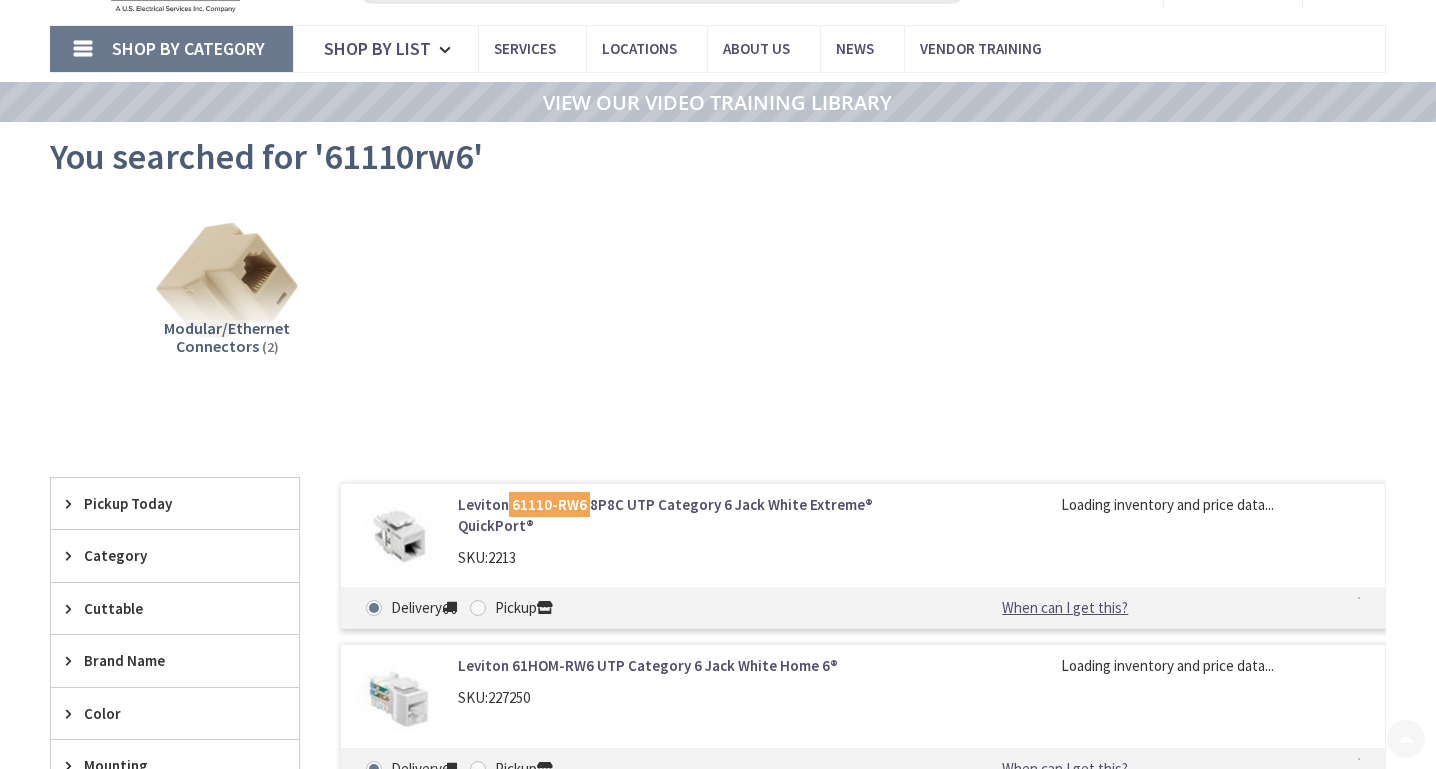 scroll, scrollTop: 200, scrollLeft: 0, axis: vertical 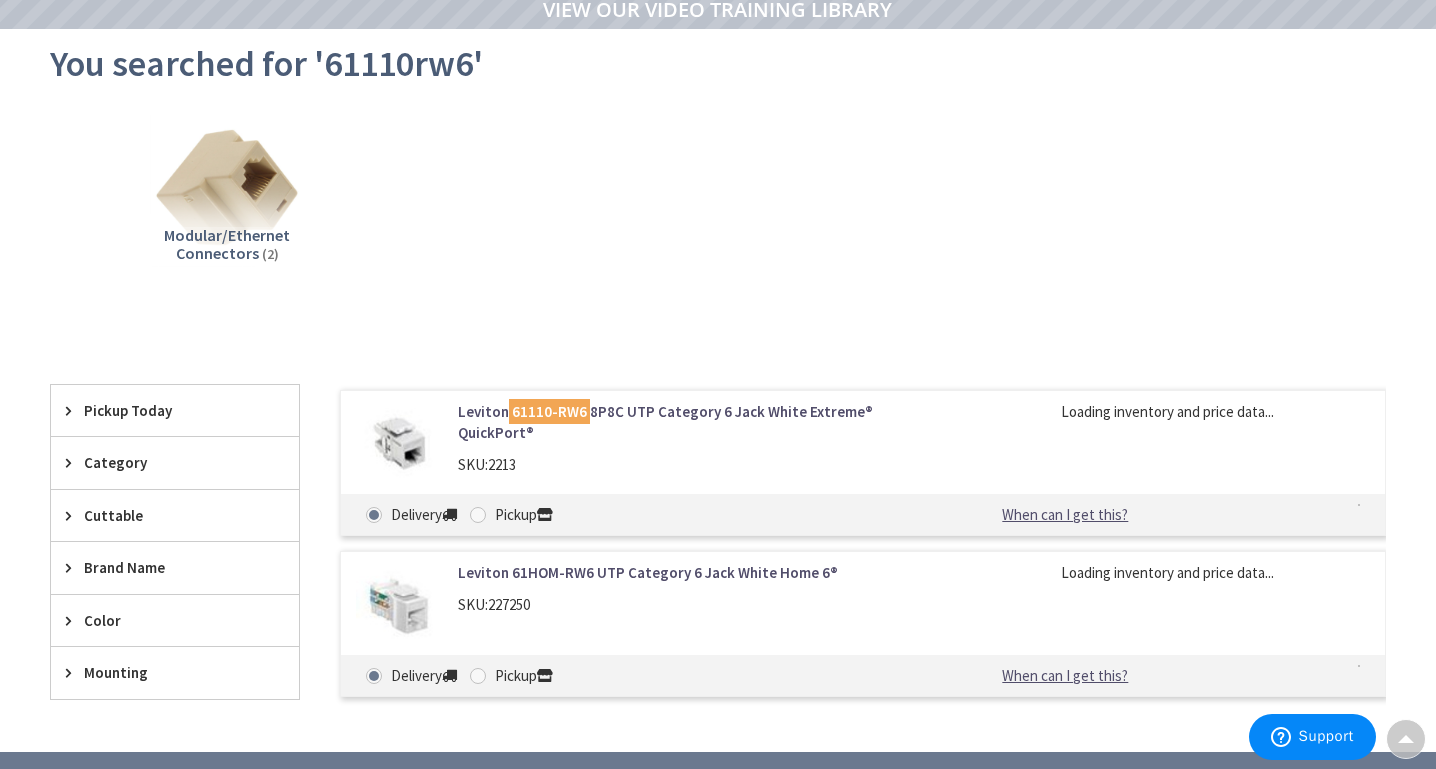 click on "Leviton  61110-RW6  8P8C UTP Category 6 Jack White Extreme® QuickPort®" at bounding box center (697, 422) 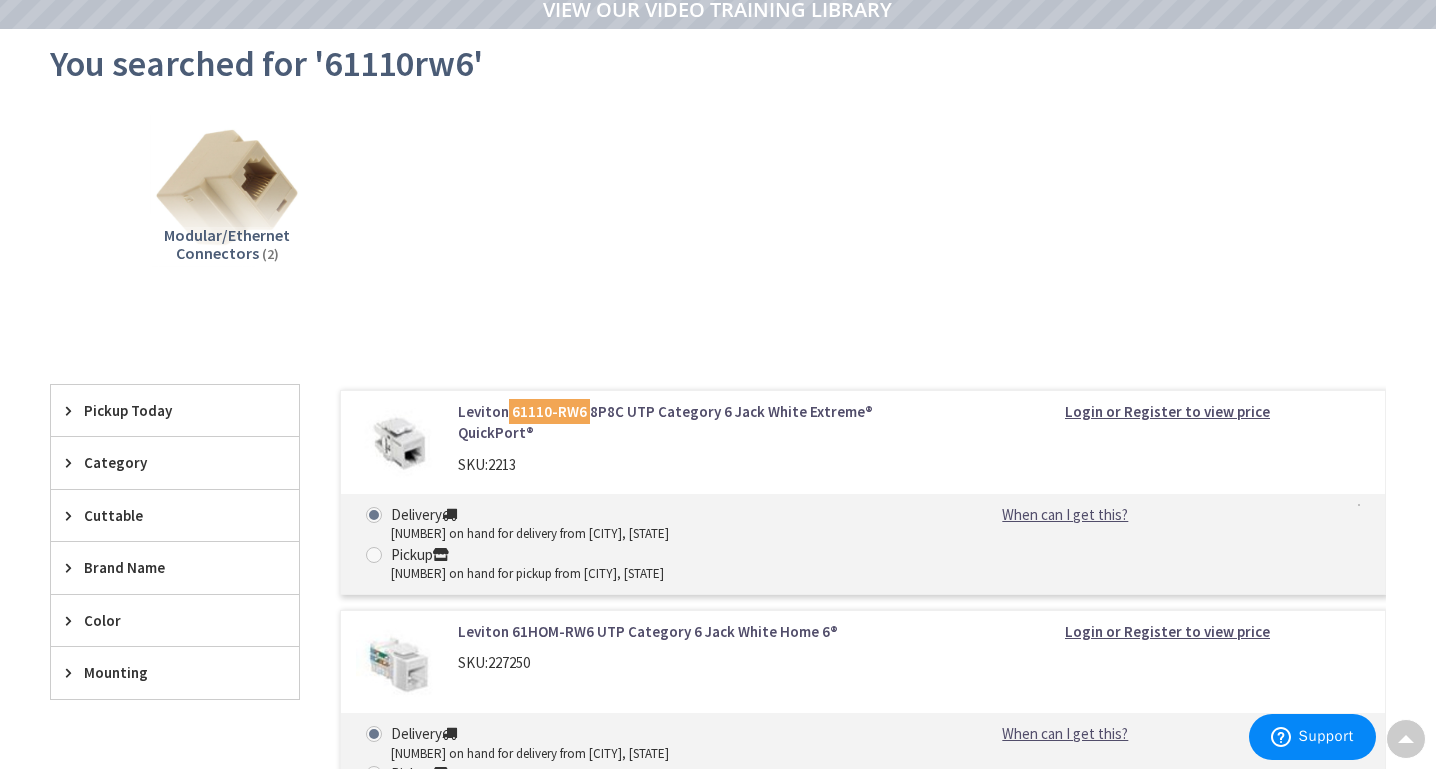 click on "61110-RW6" at bounding box center (549, 411) 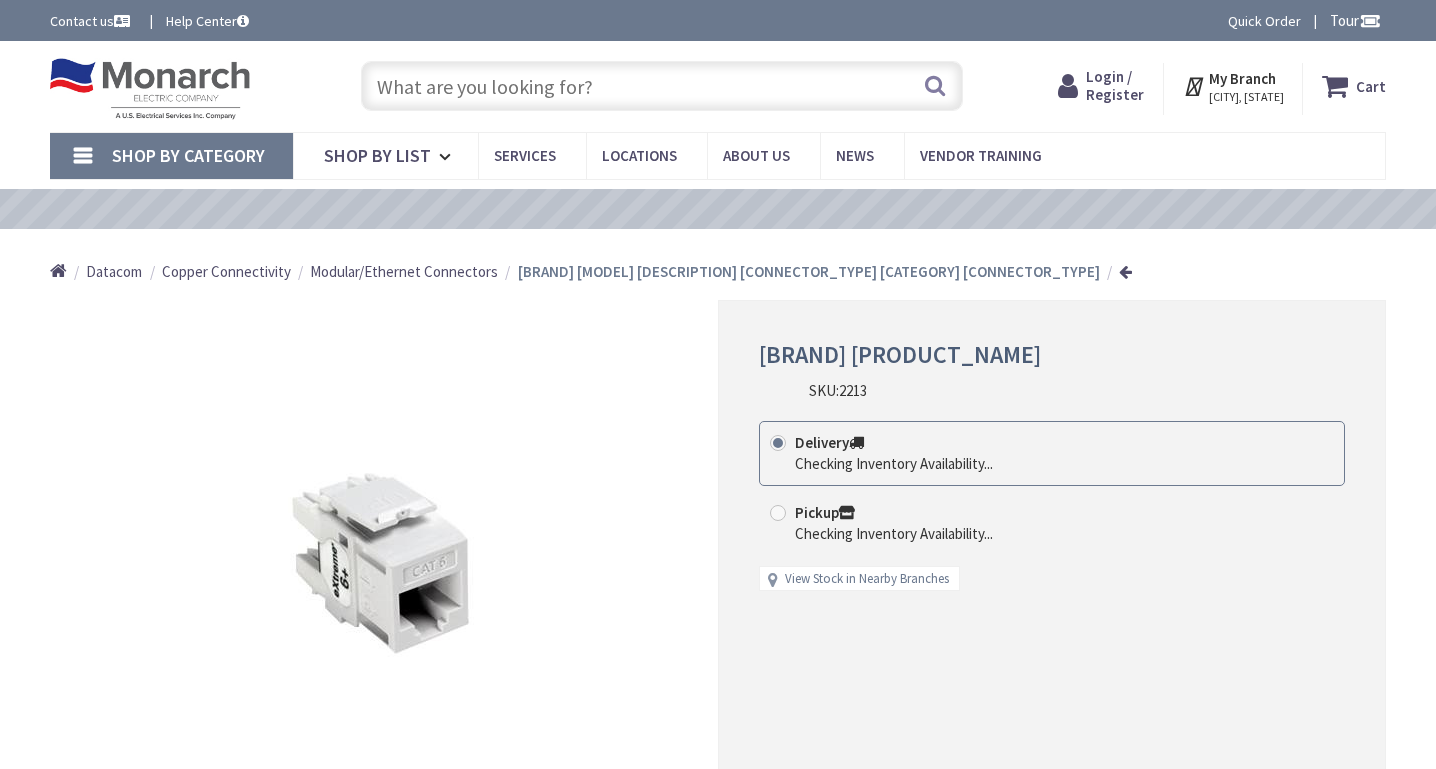 scroll, scrollTop: 0, scrollLeft: 0, axis: both 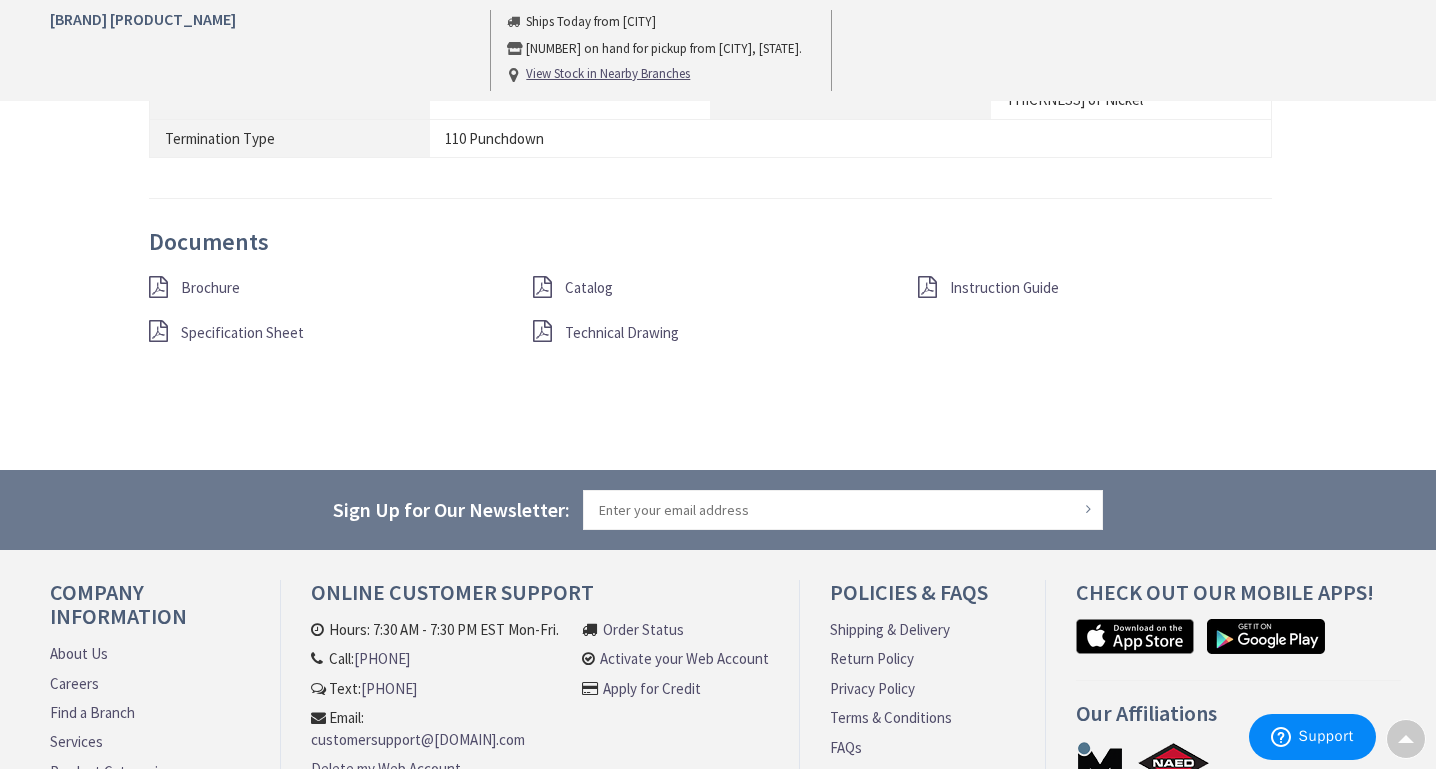 click on "Specification Sheet" at bounding box center (242, 332) 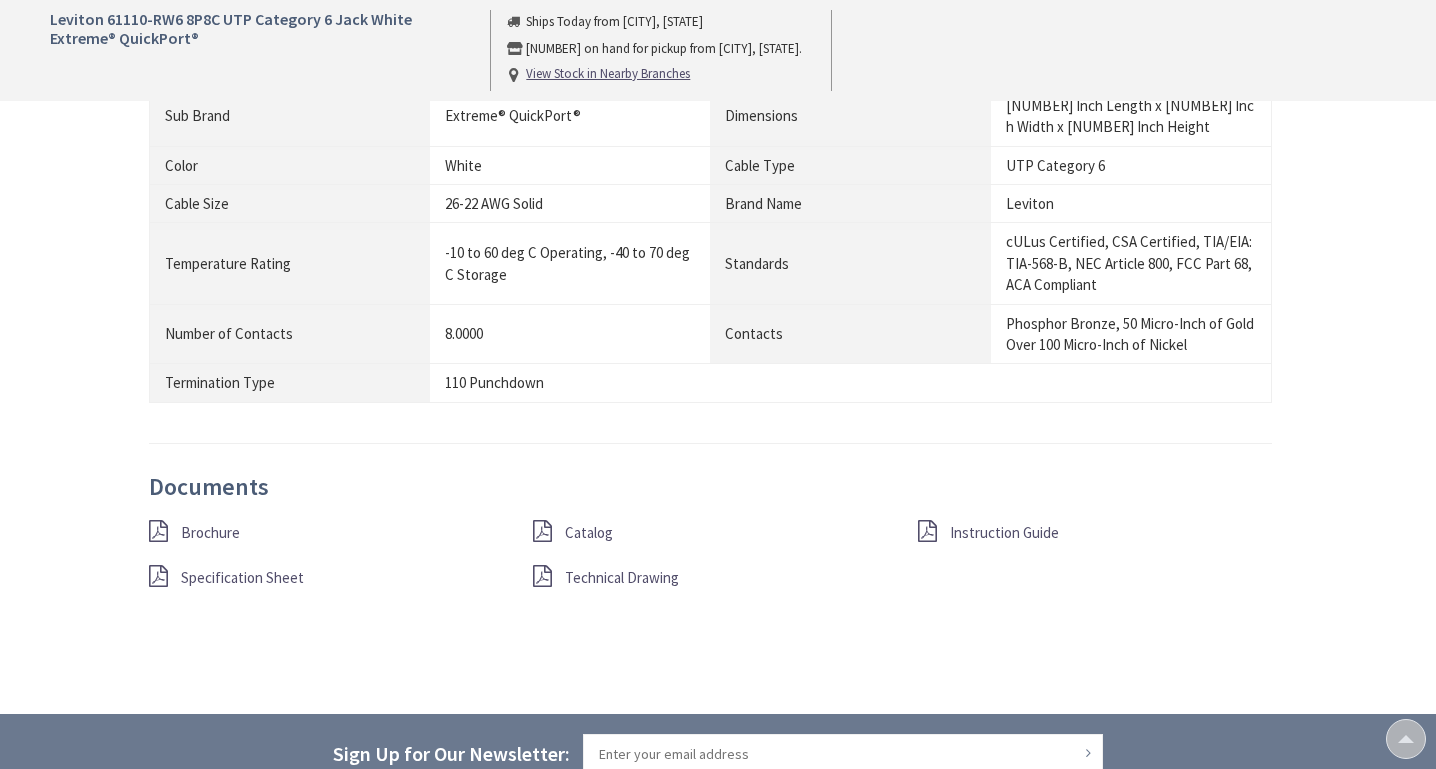 scroll, scrollTop: 0, scrollLeft: 0, axis: both 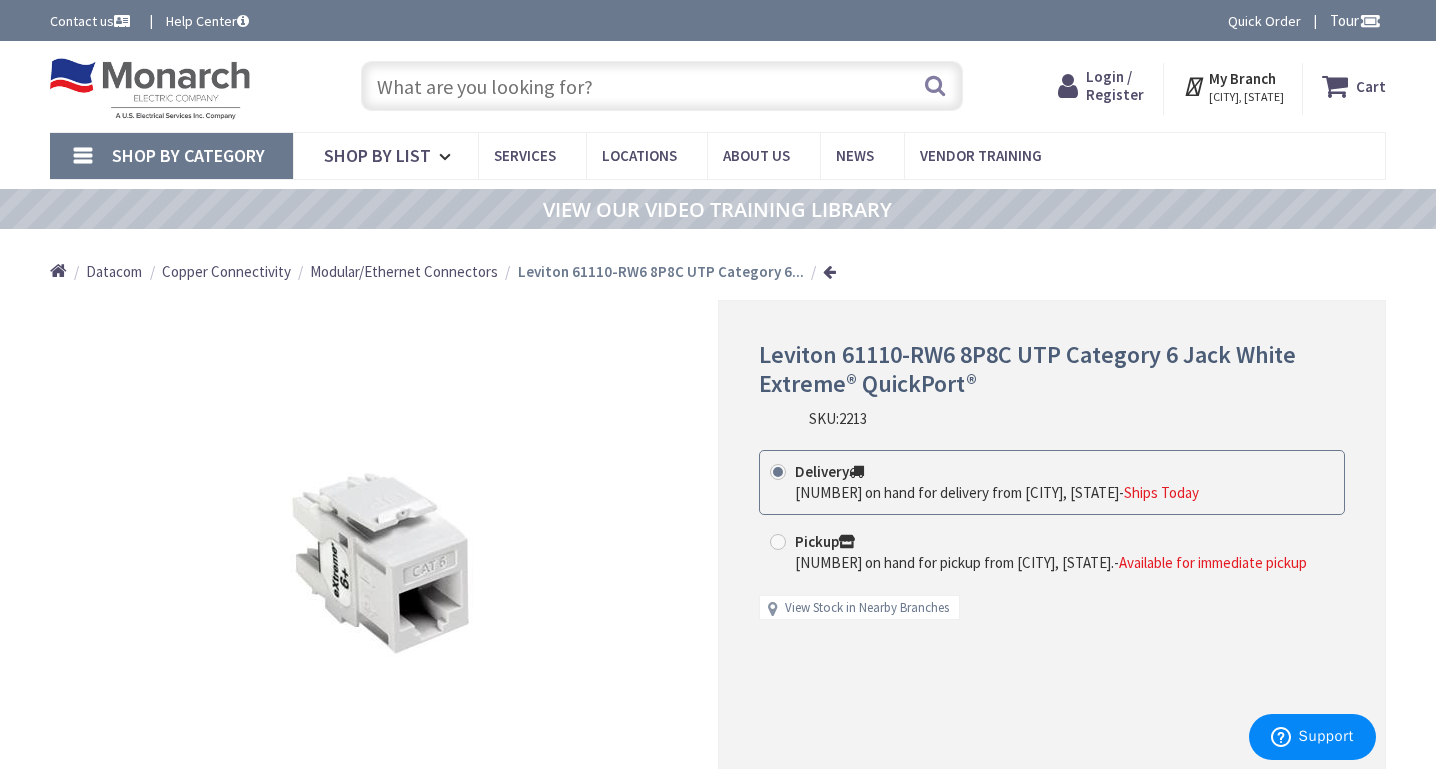 click at bounding box center [662, 86] 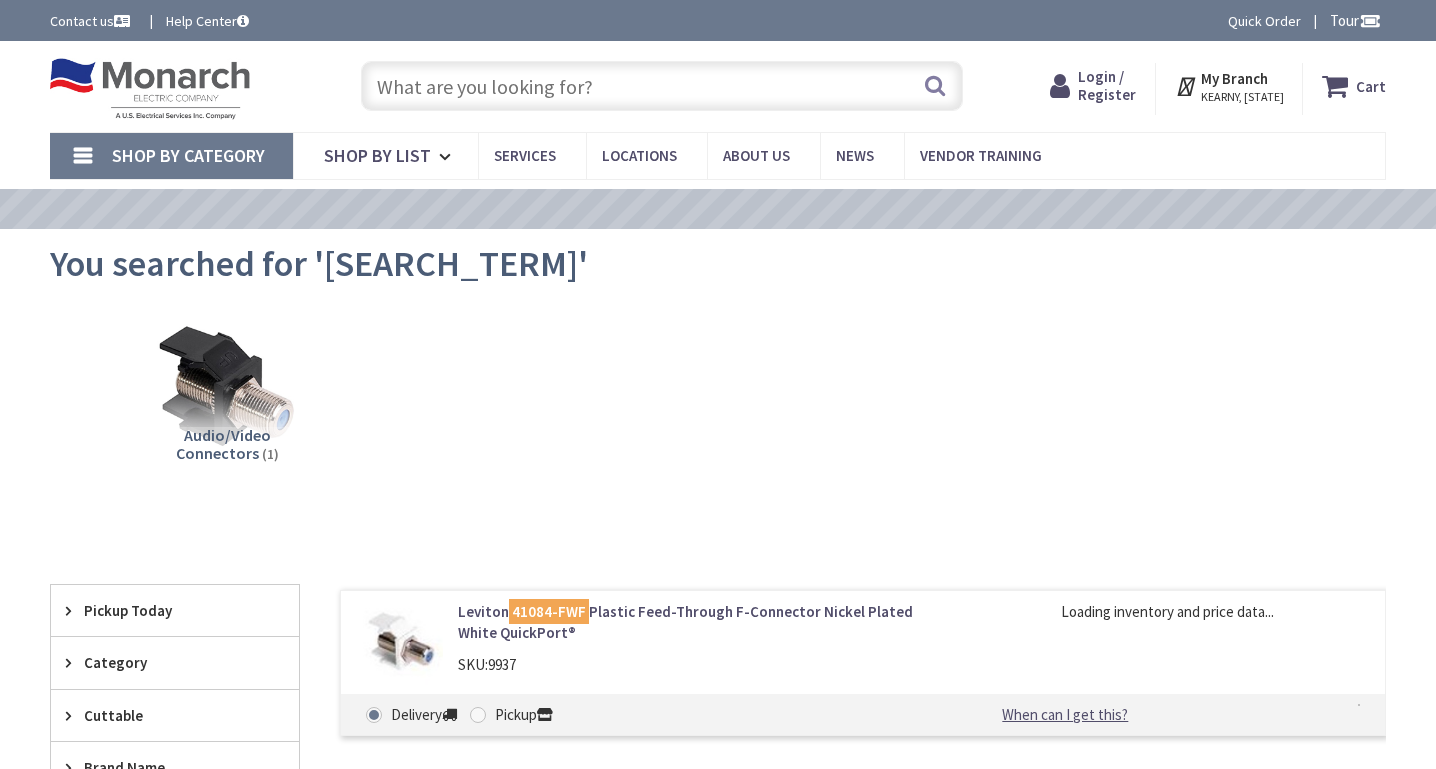 scroll, scrollTop: 0, scrollLeft: 0, axis: both 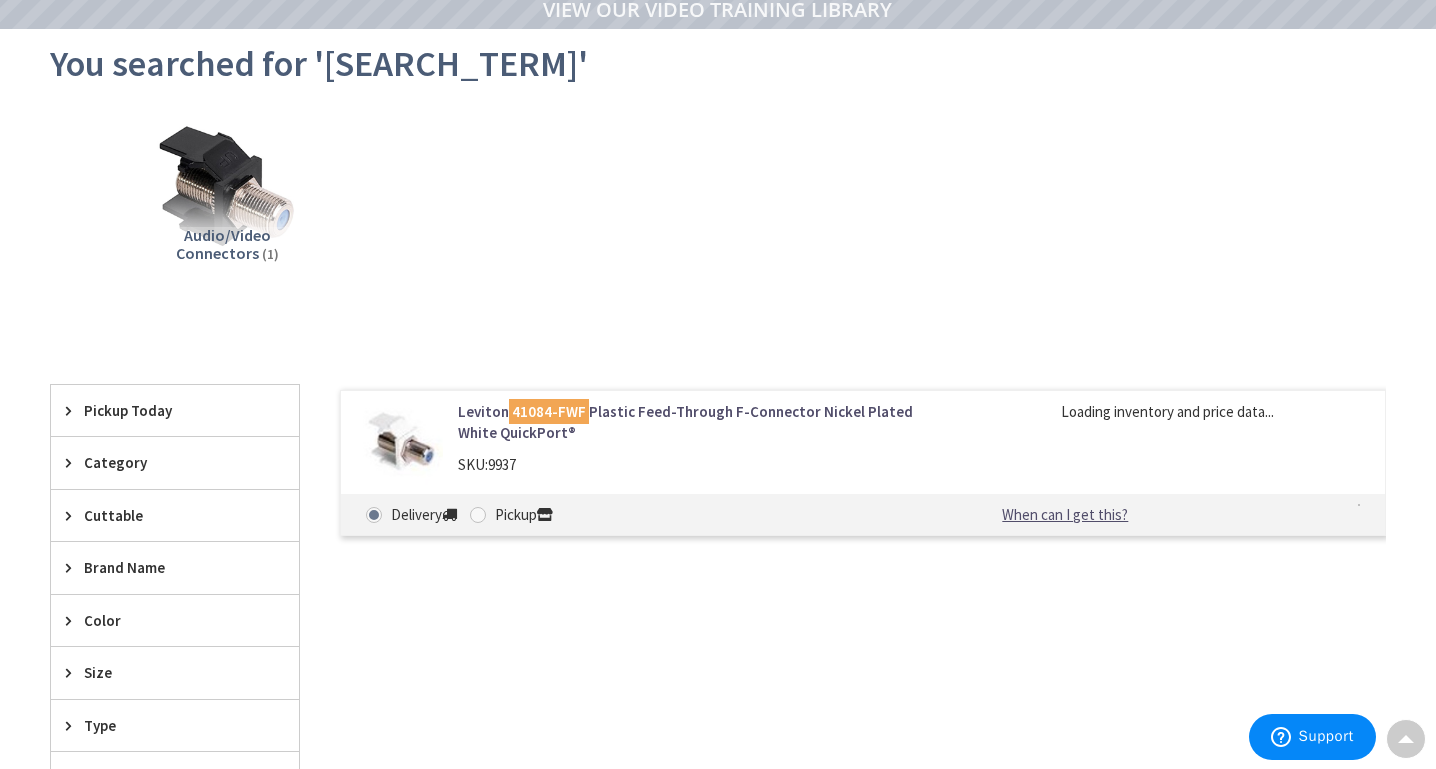 click on "Leviton  41084-FWF  Plastic Feed-Through F-Connector Nickel Plated White QuickPort®" at bounding box center [697, 422] 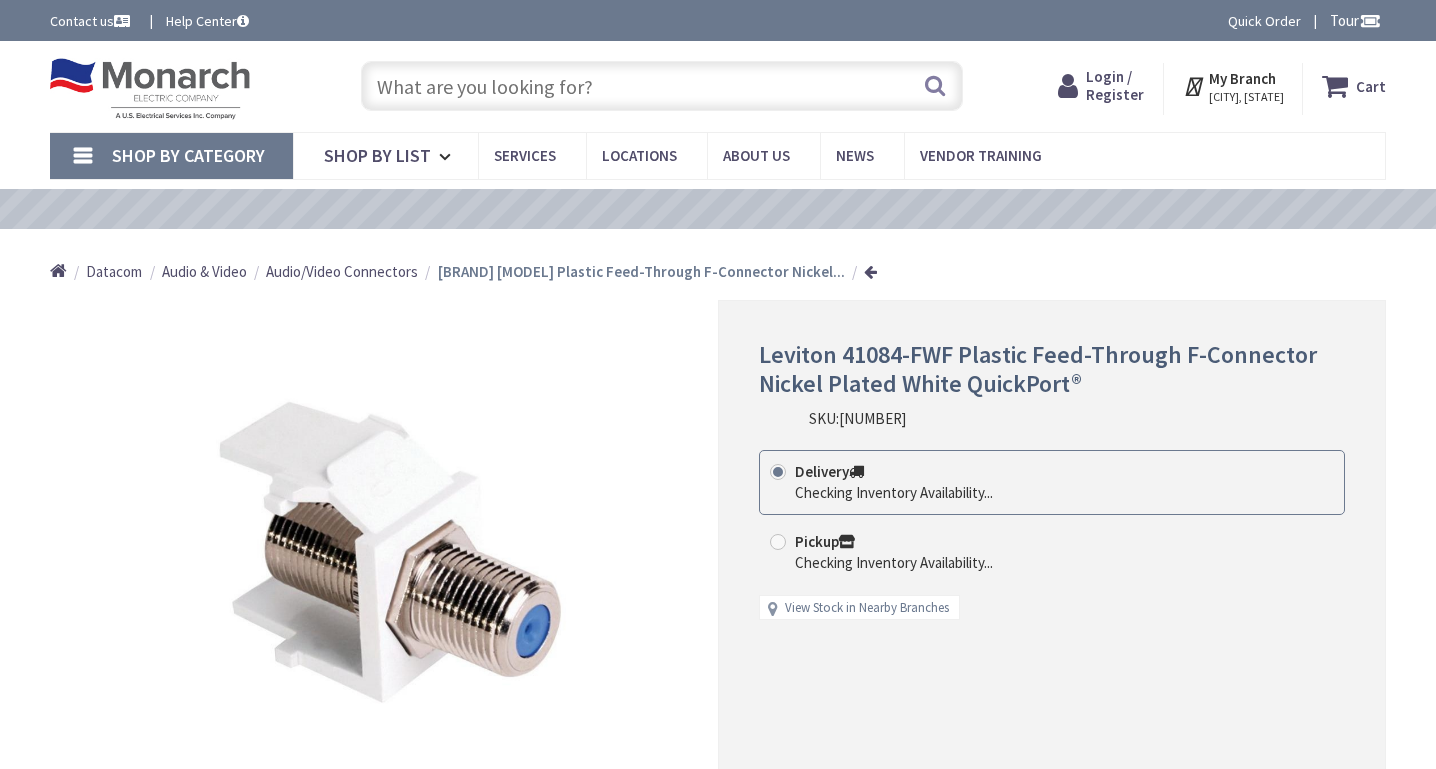 scroll, scrollTop: 0, scrollLeft: 0, axis: both 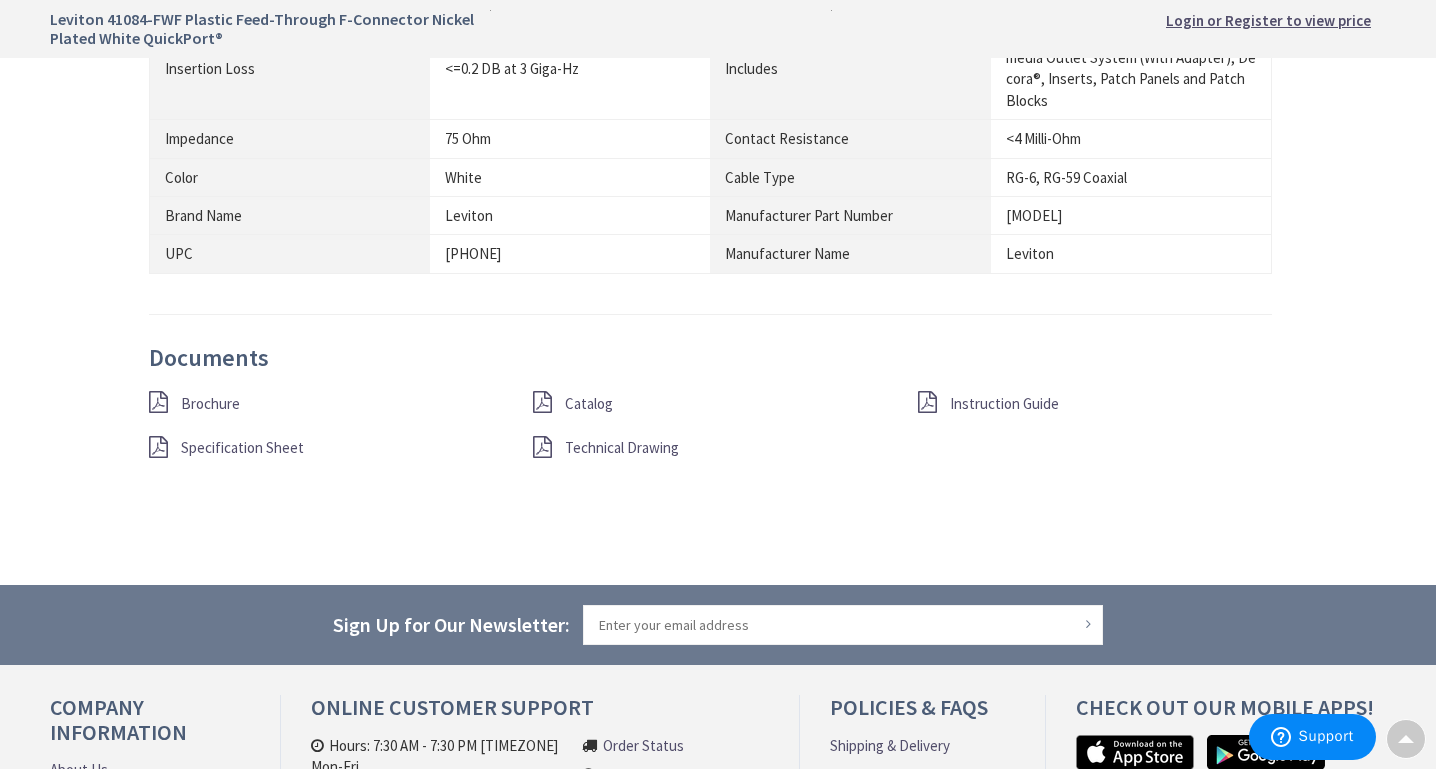click on "Specification Sheet" at bounding box center [242, 447] 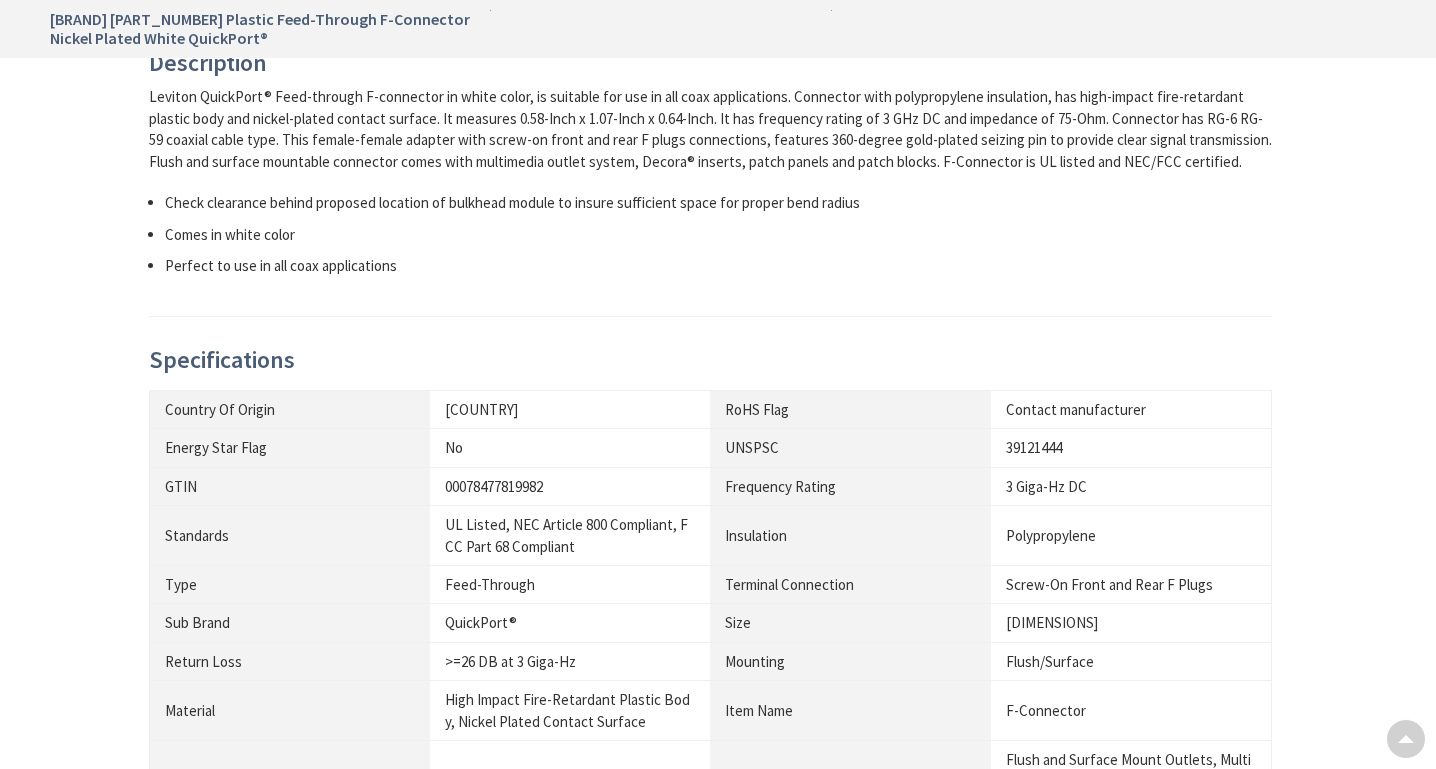 scroll, scrollTop: 400, scrollLeft: 0, axis: vertical 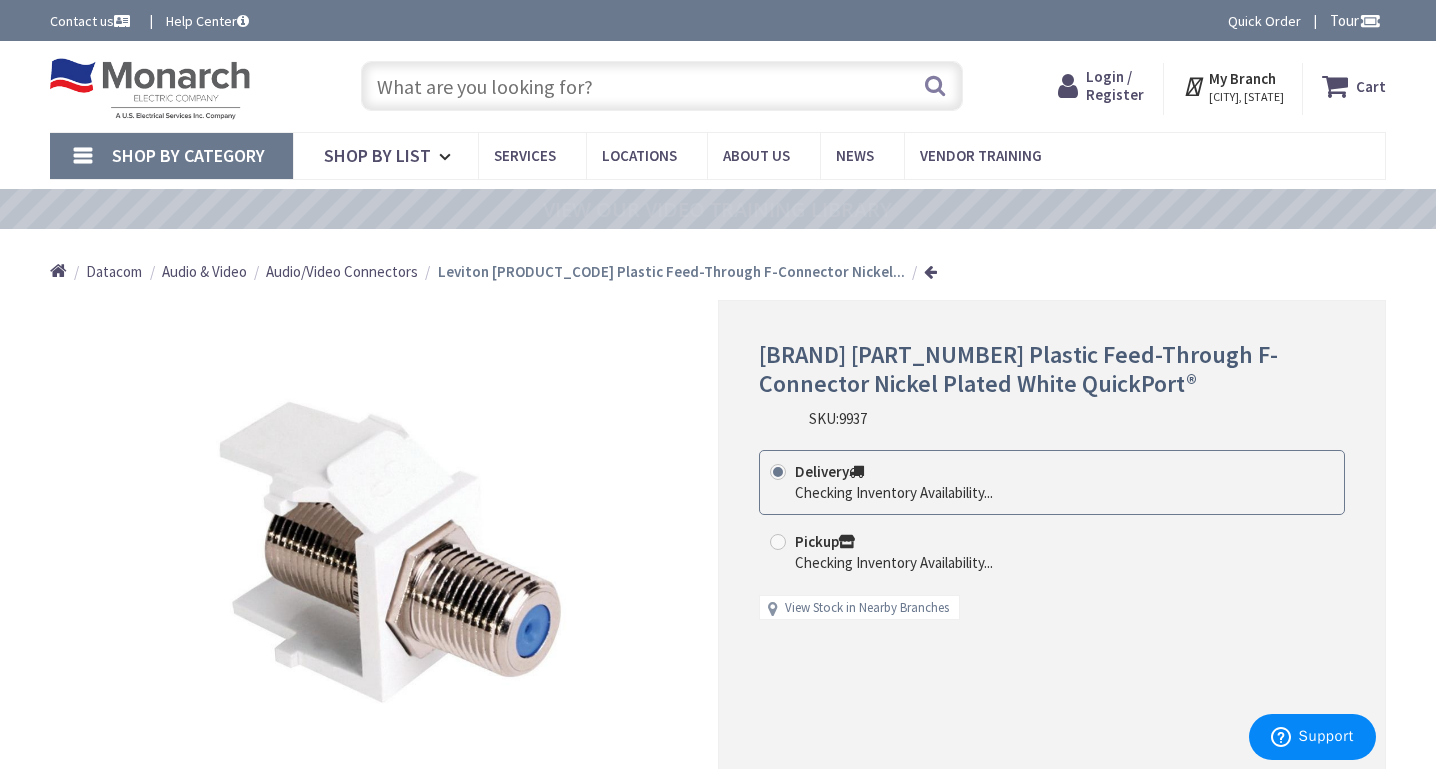 click at bounding box center (662, 86) 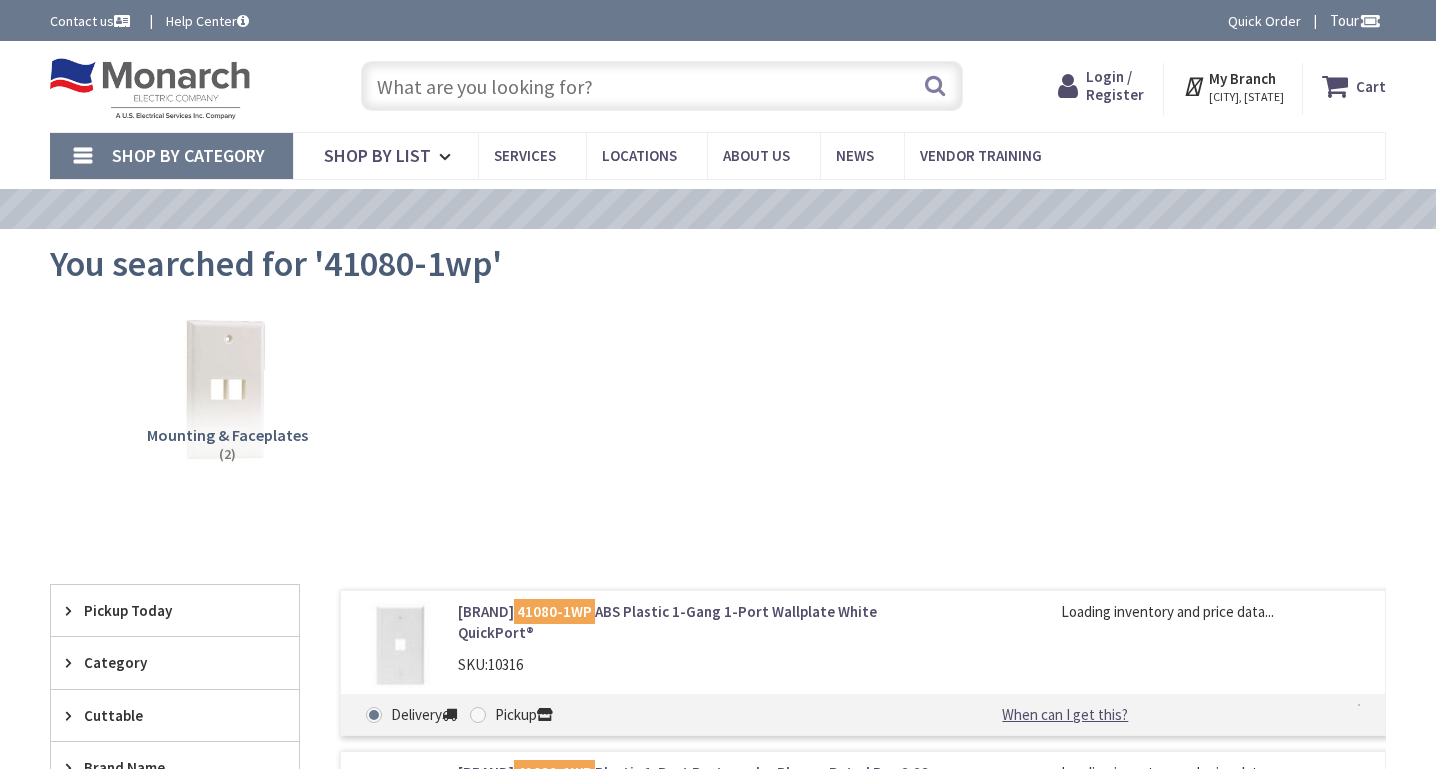 scroll, scrollTop: 0, scrollLeft: 0, axis: both 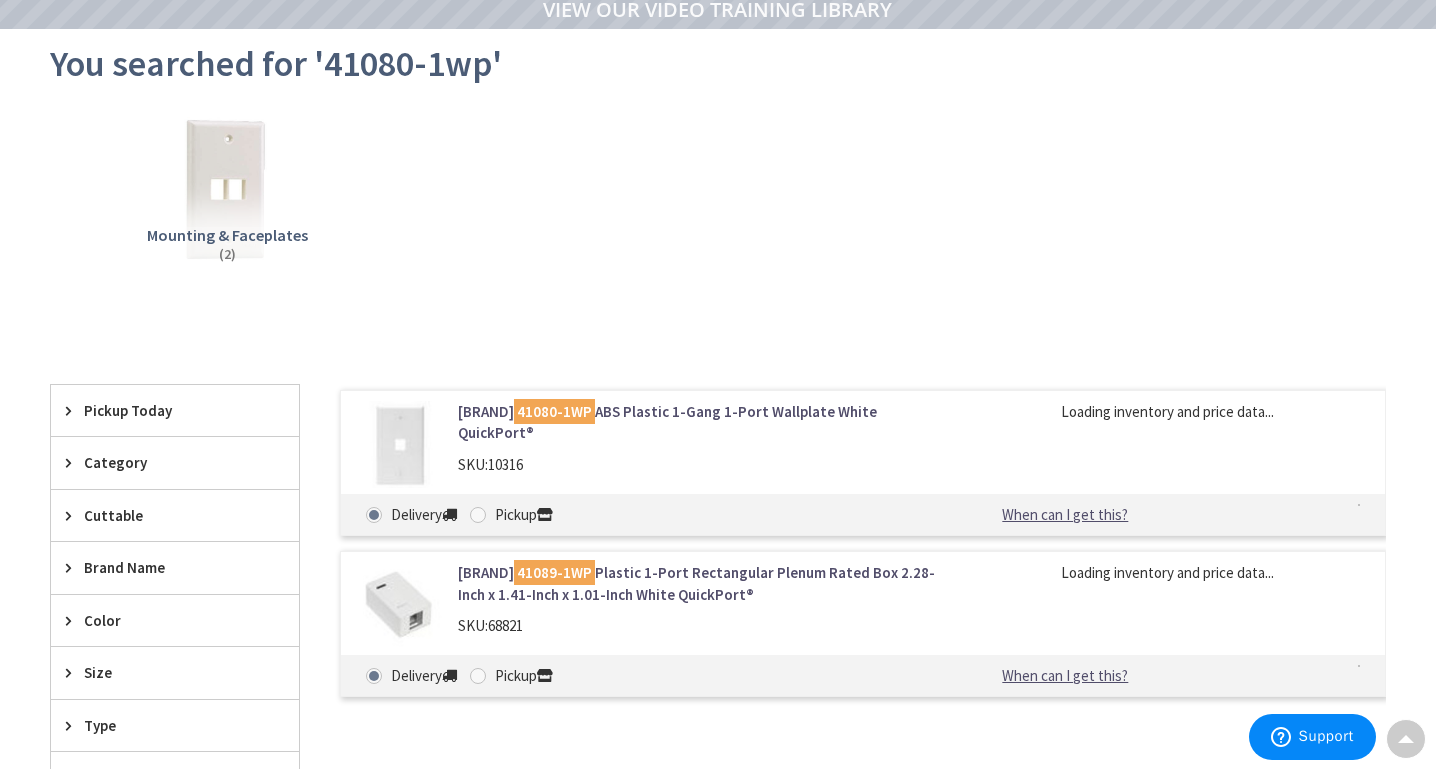 click on "41080-1WP" at bounding box center [554, 411] 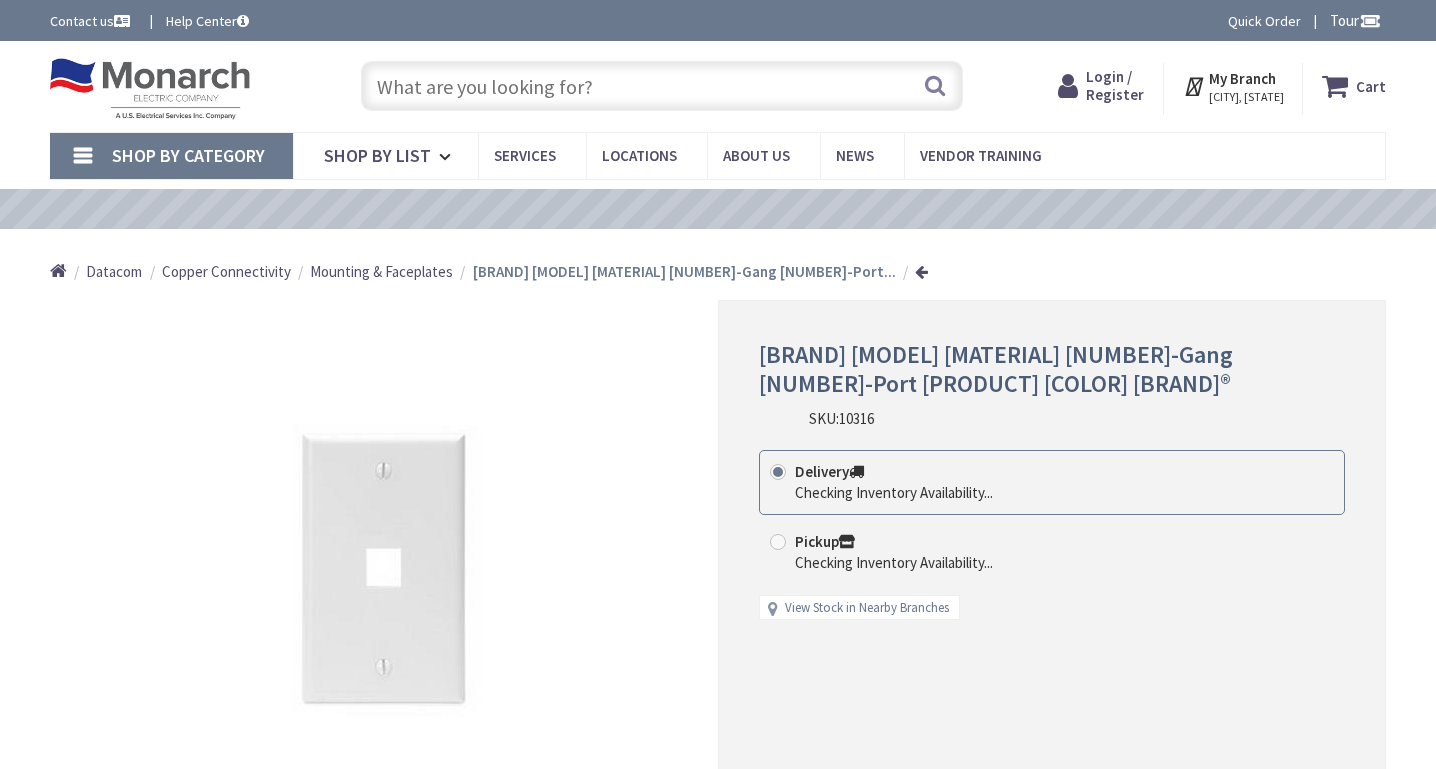 scroll, scrollTop: 0, scrollLeft: 0, axis: both 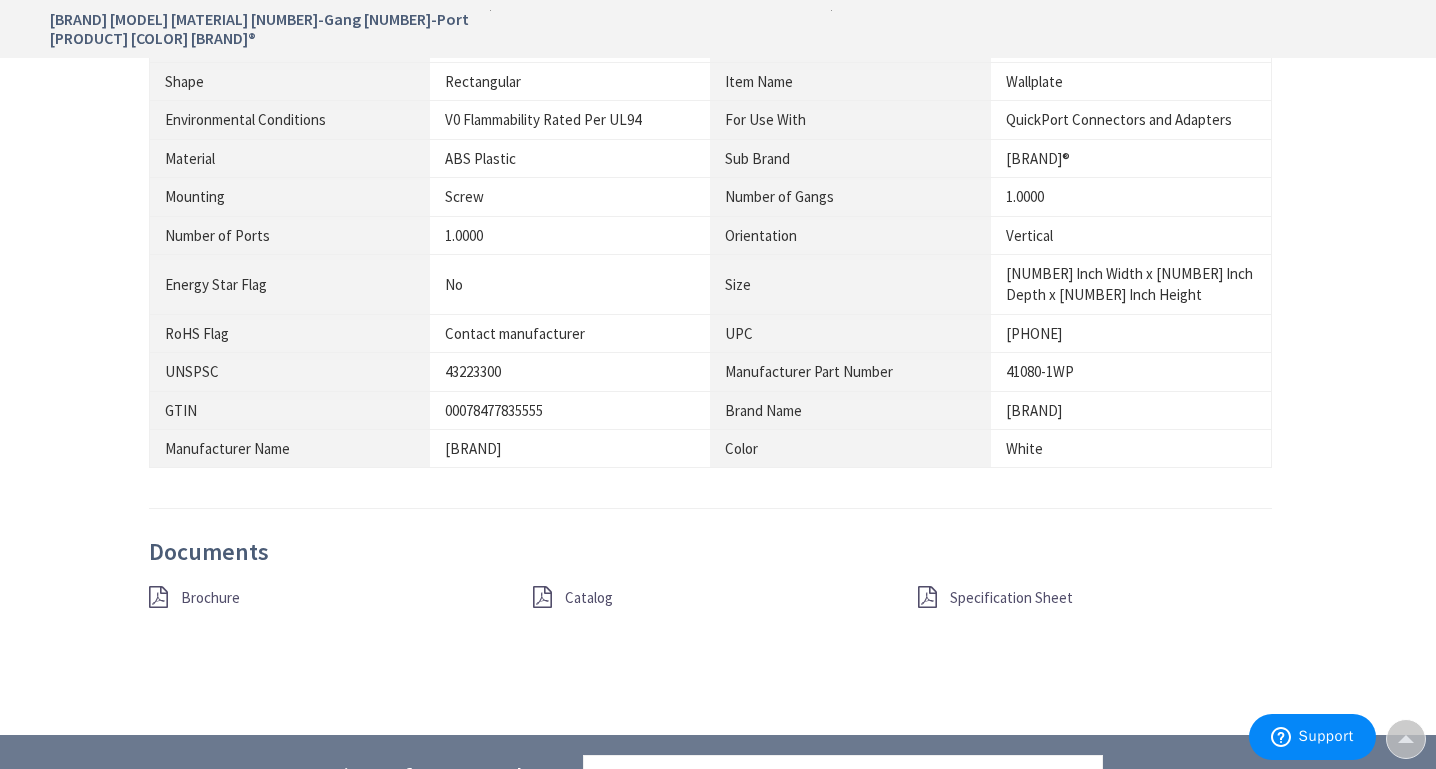 click on "Specification Sheet" at bounding box center [1011, 597] 